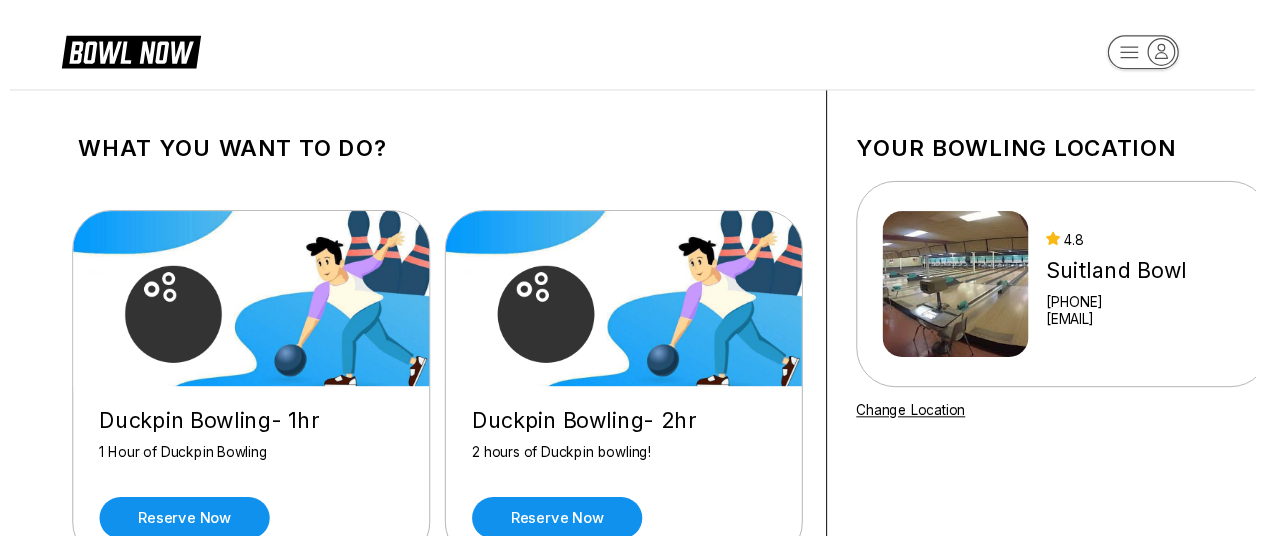 scroll, scrollTop: 0, scrollLeft: 0, axis: both 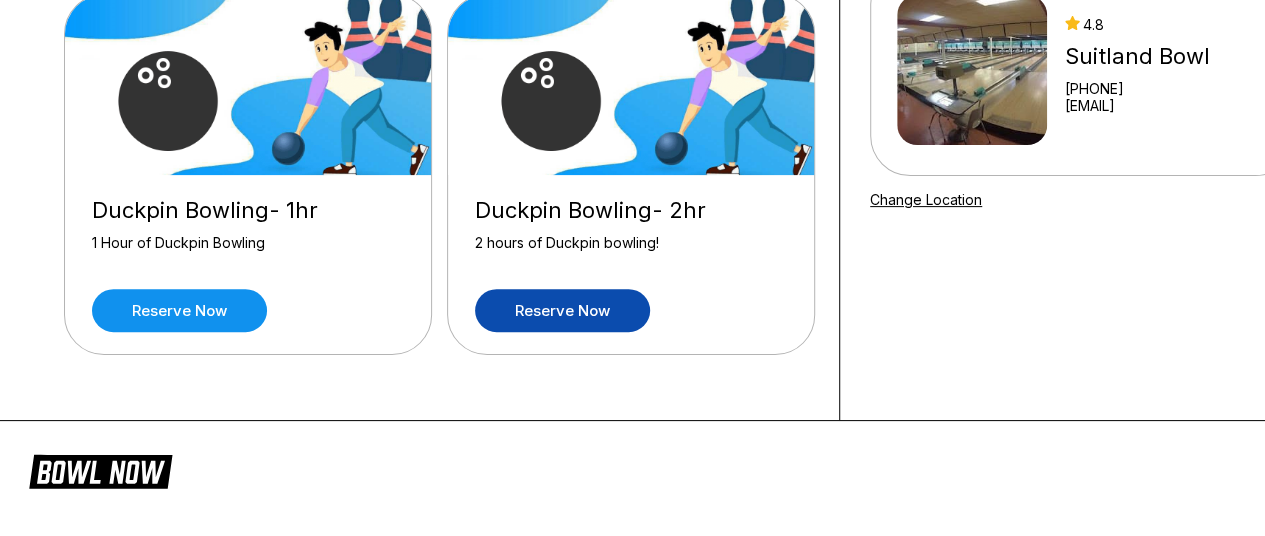click on "Reserve now" at bounding box center (562, 310) 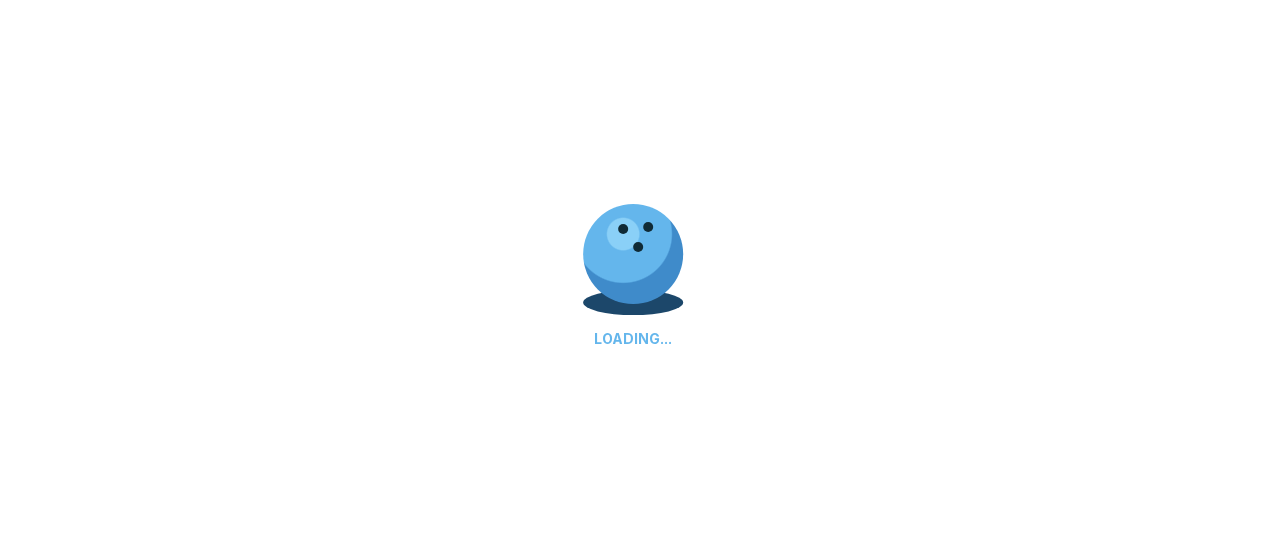 scroll, scrollTop: 0, scrollLeft: 0, axis: both 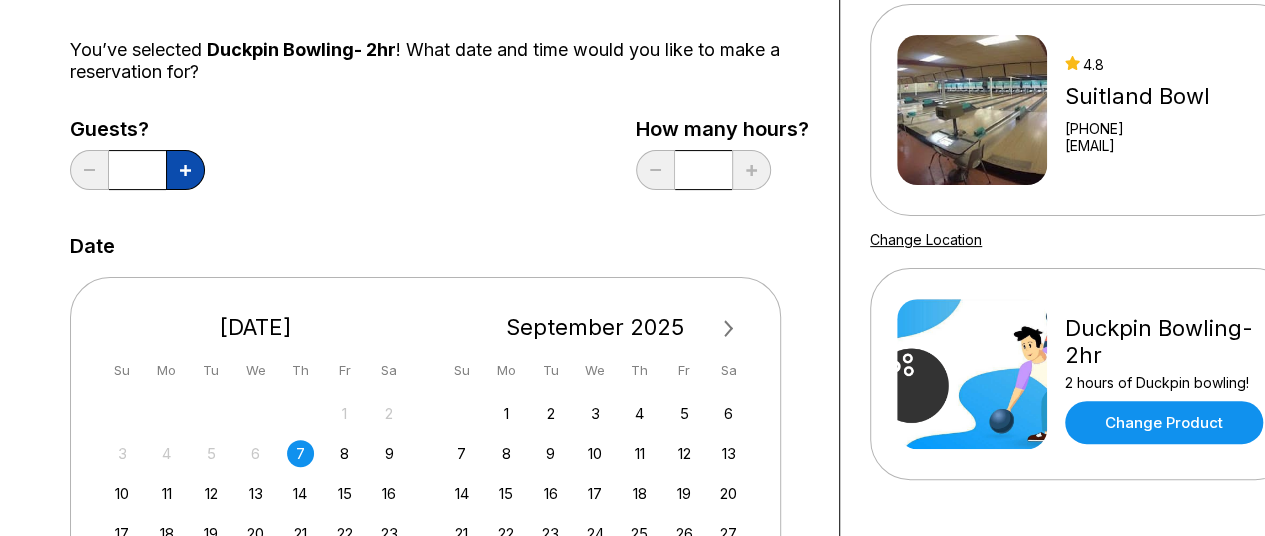 click 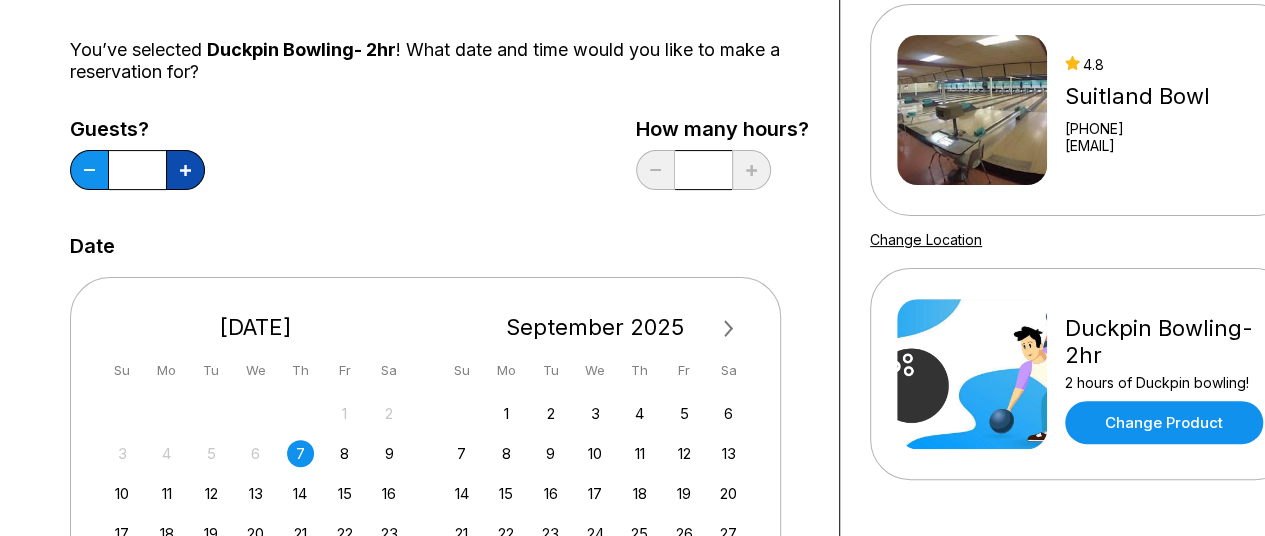 click 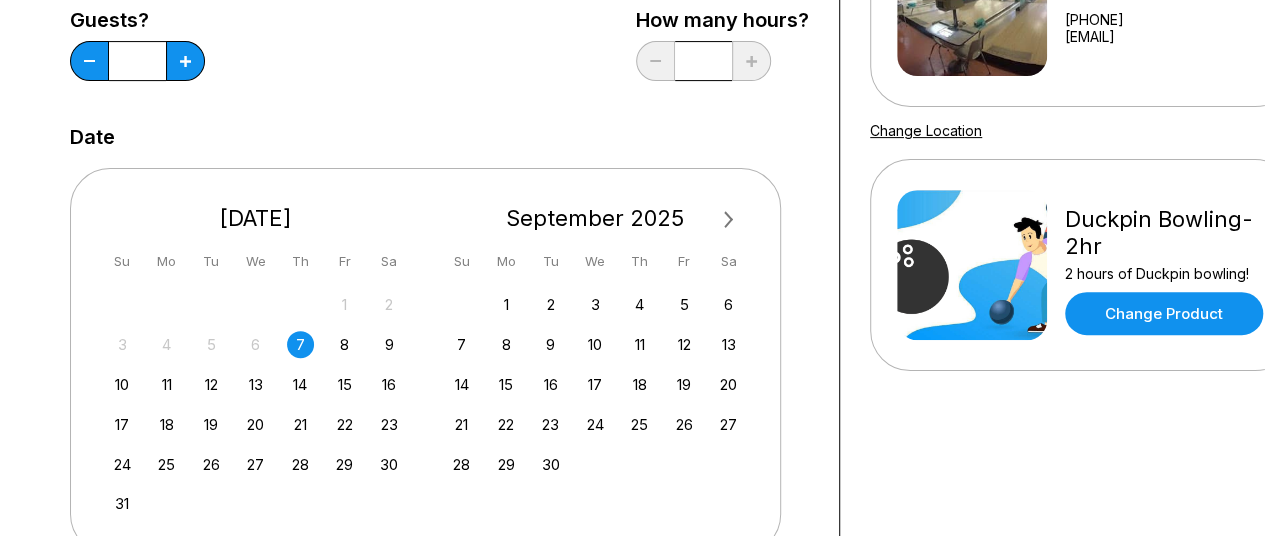scroll, scrollTop: 288, scrollLeft: 0, axis: vertical 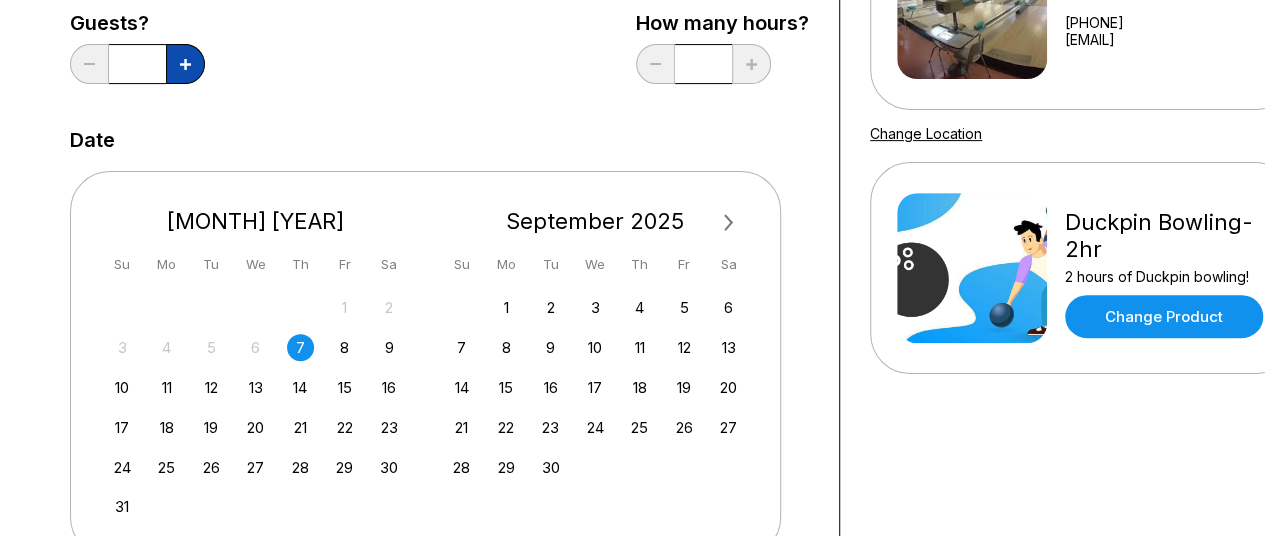 click 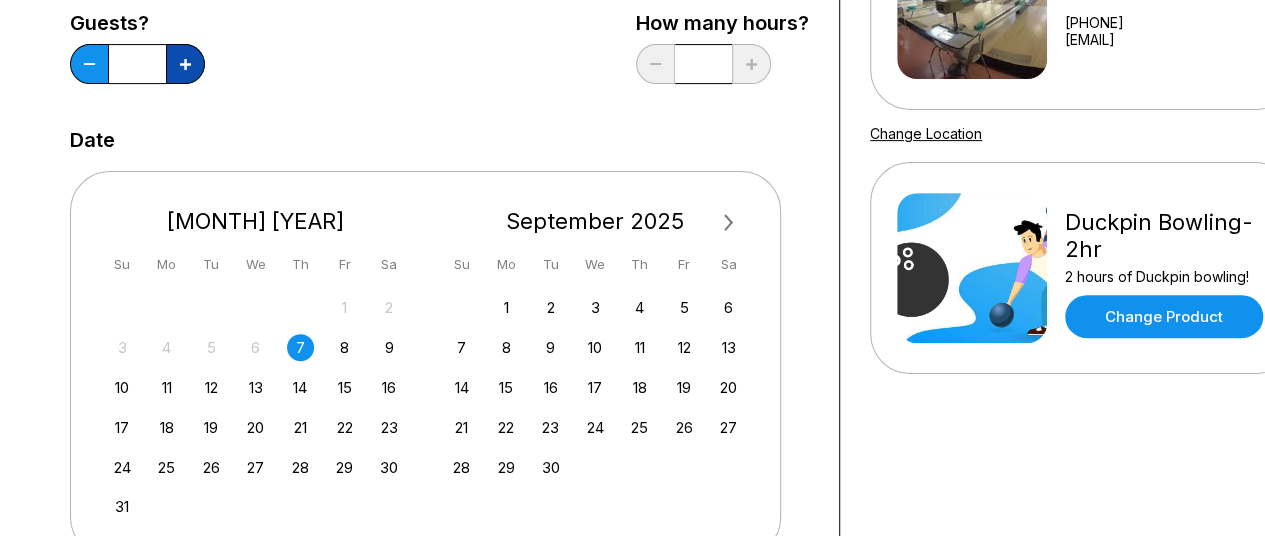 click 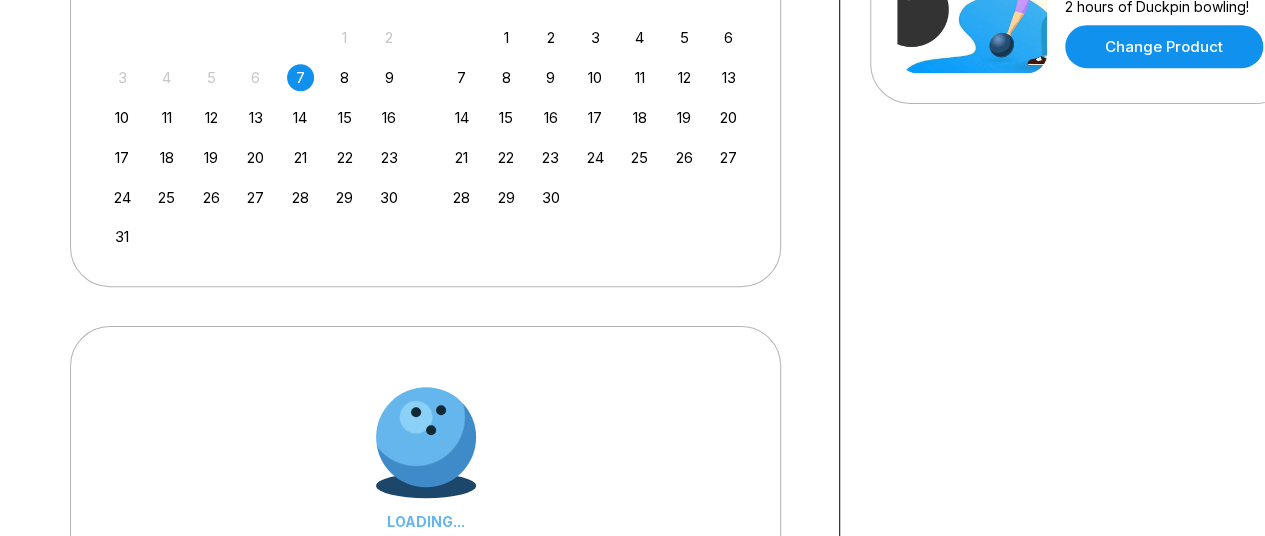 scroll, scrollTop: 636, scrollLeft: 0, axis: vertical 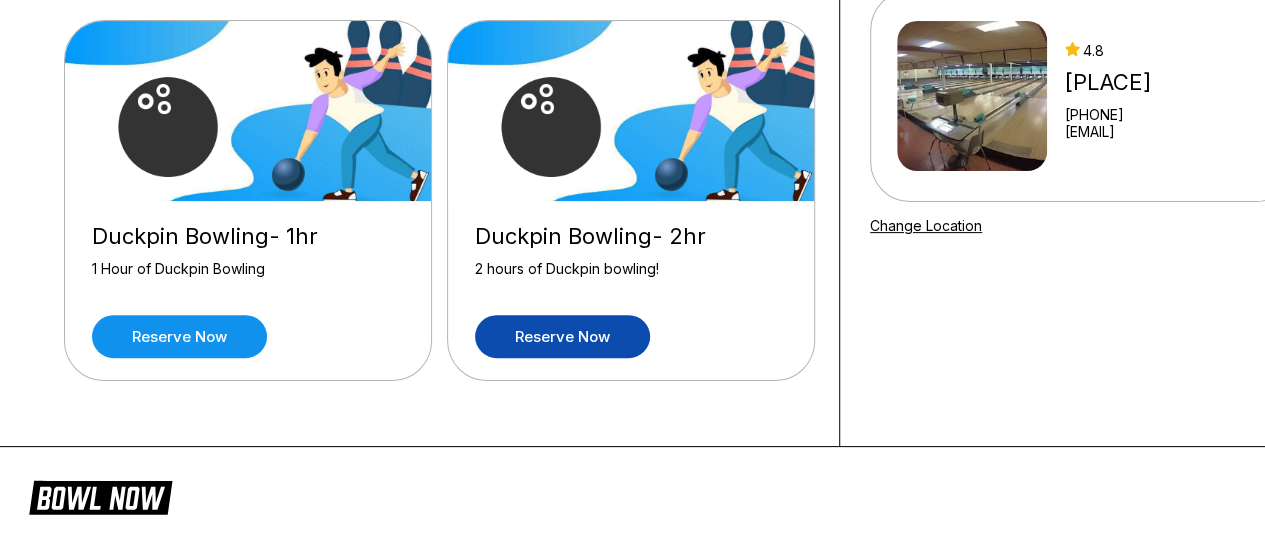 click on "Reserve now" at bounding box center [562, 336] 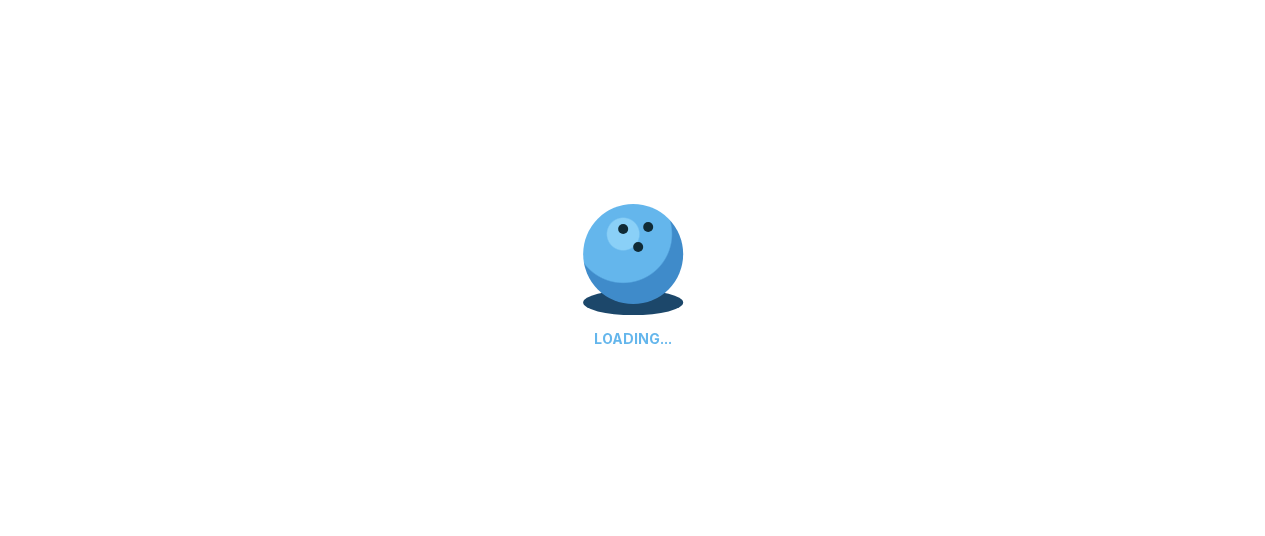 scroll, scrollTop: 0, scrollLeft: 0, axis: both 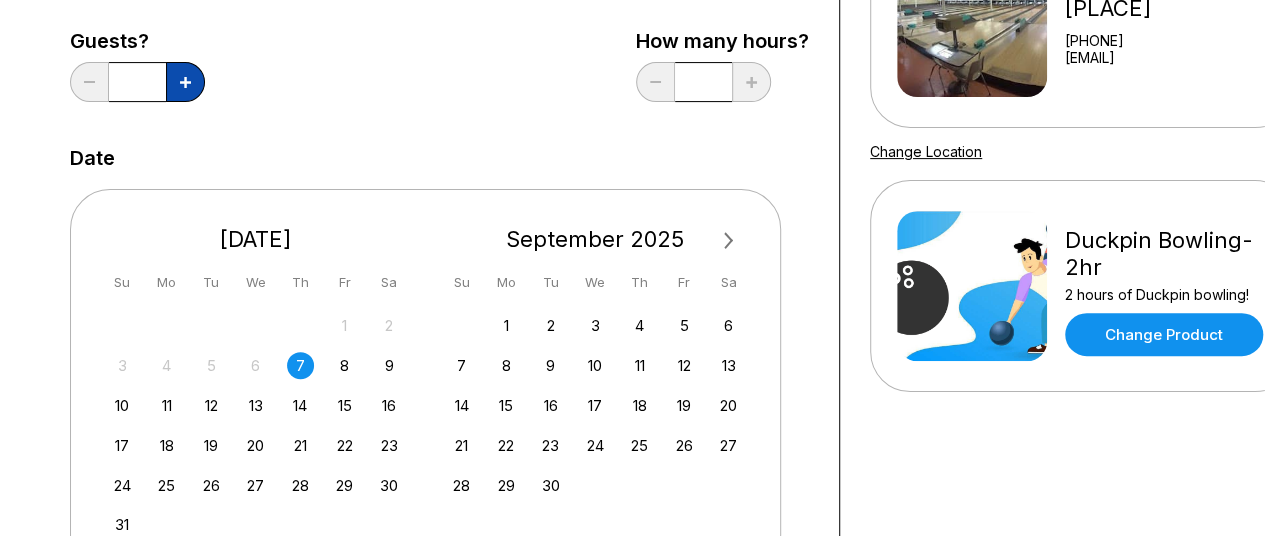 click 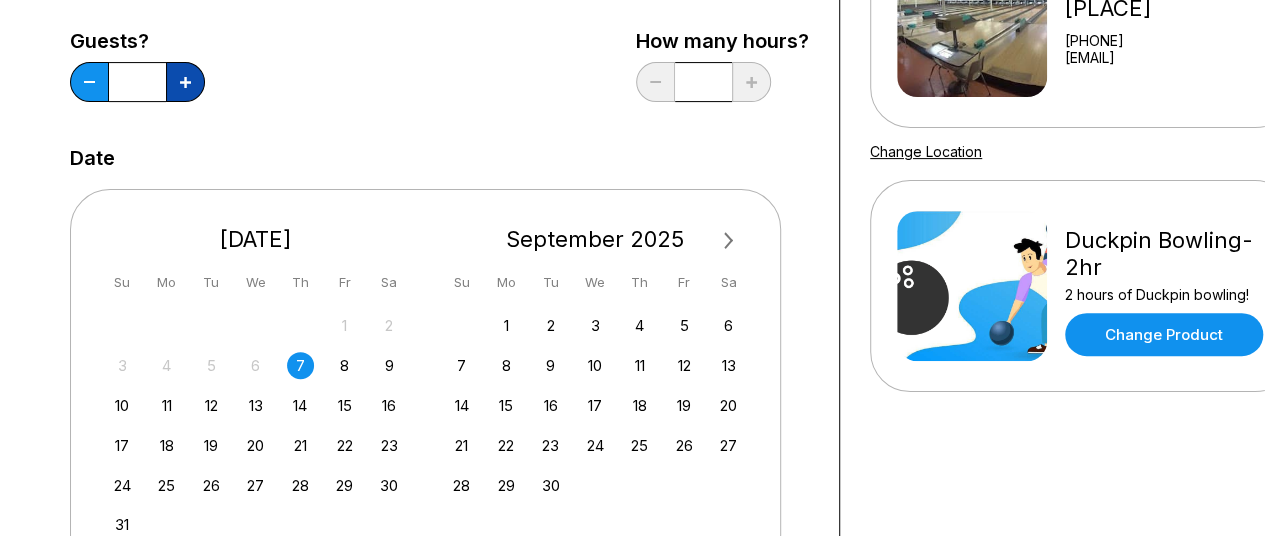 click 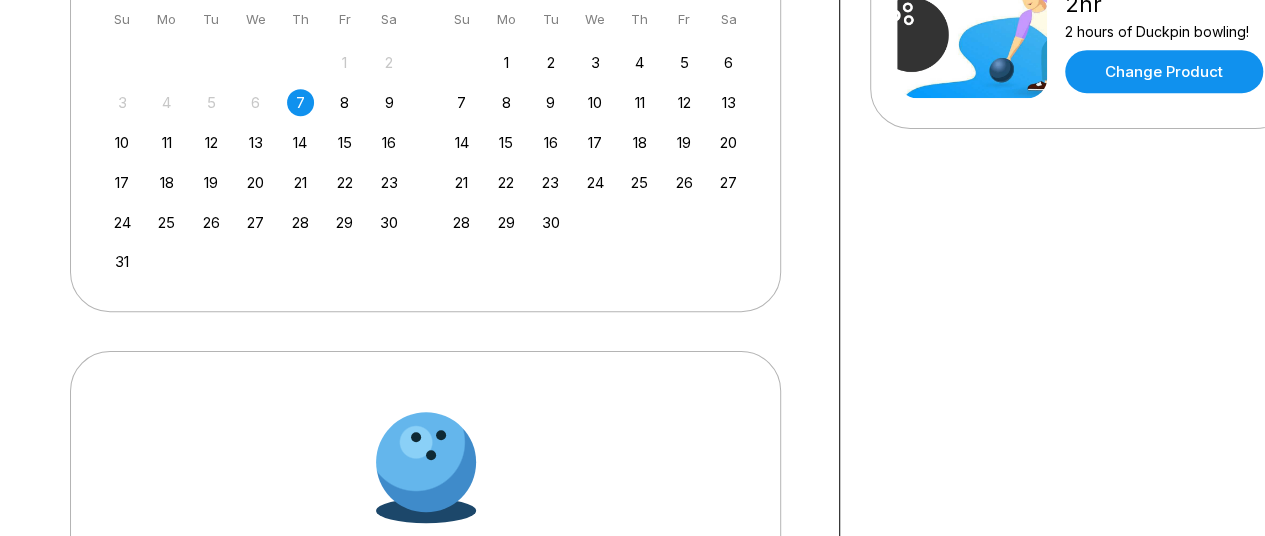 scroll, scrollTop: 659, scrollLeft: 0, axis: vertical 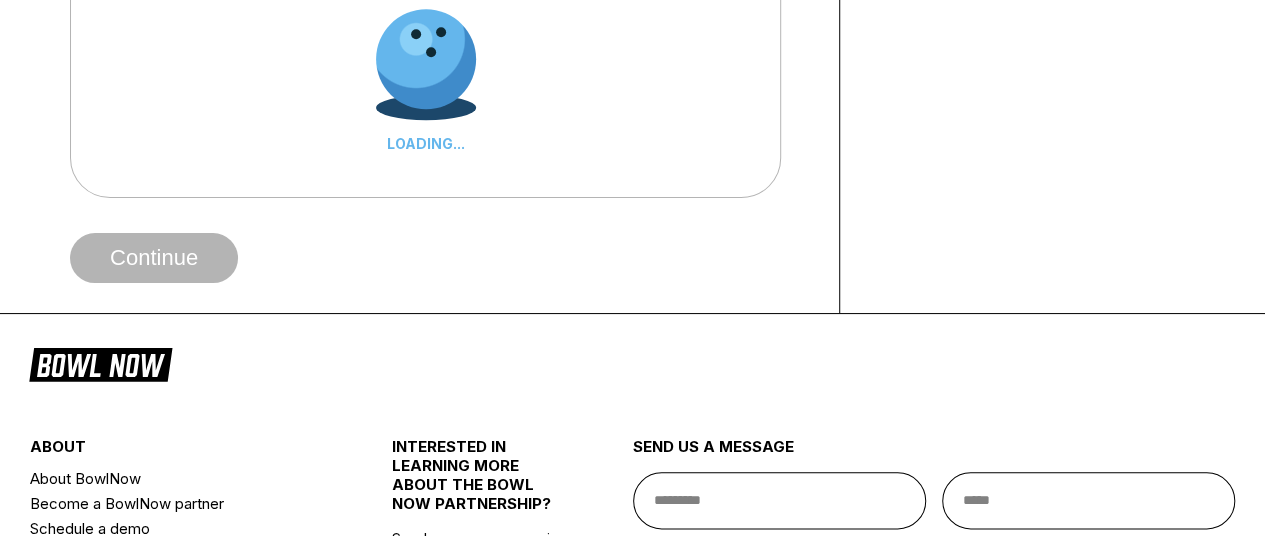 click on "Continue" at bounding box center [154, 259] 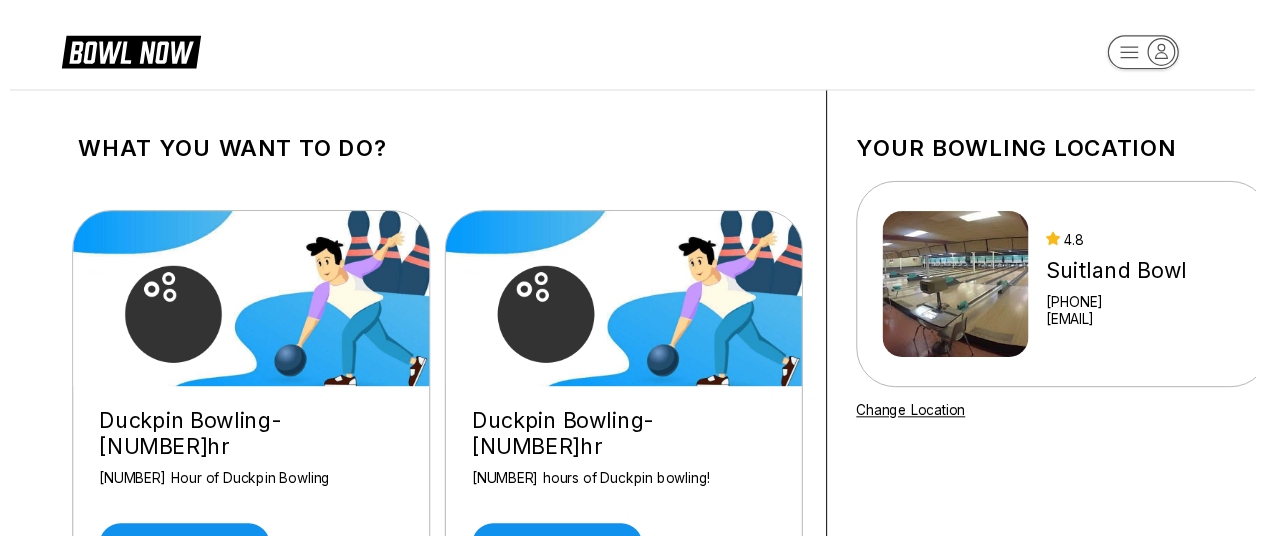 scroll, scrollTop: 0, scrollLeft: 0, axis: both 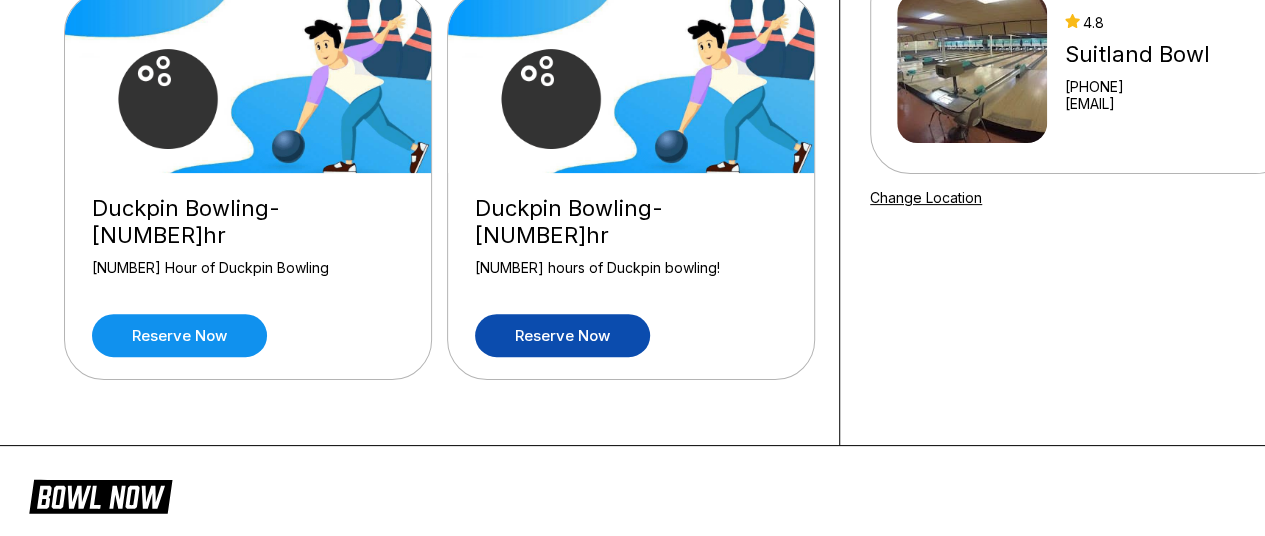 click on "Reserve now" at bounding box center (562, 335) 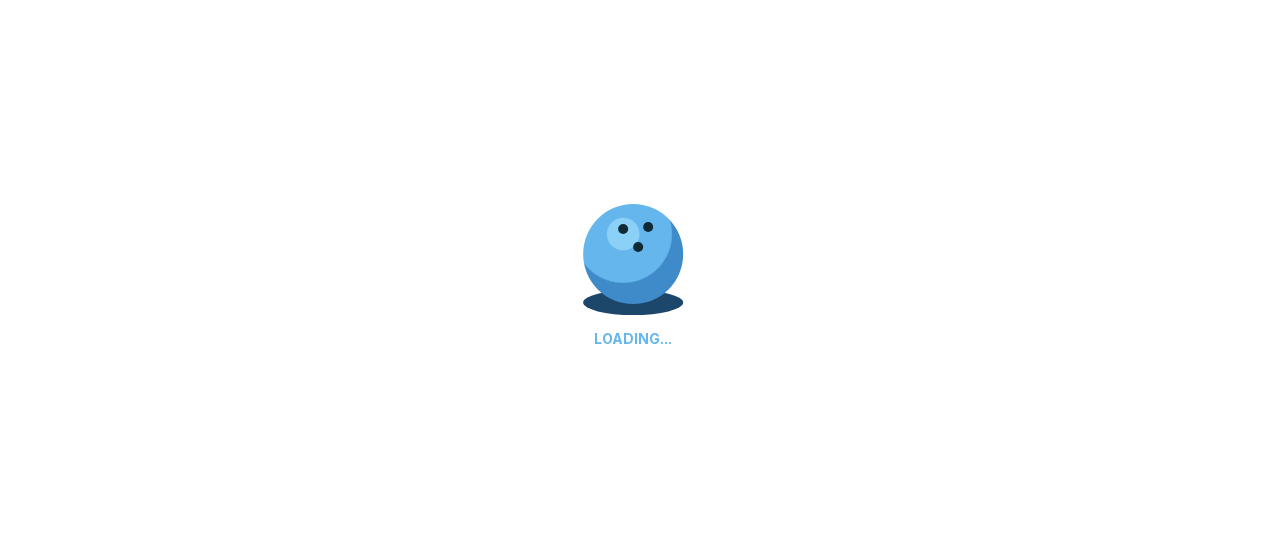 scroll, scrollTop: 0, scrollLeft: 0, axis: both 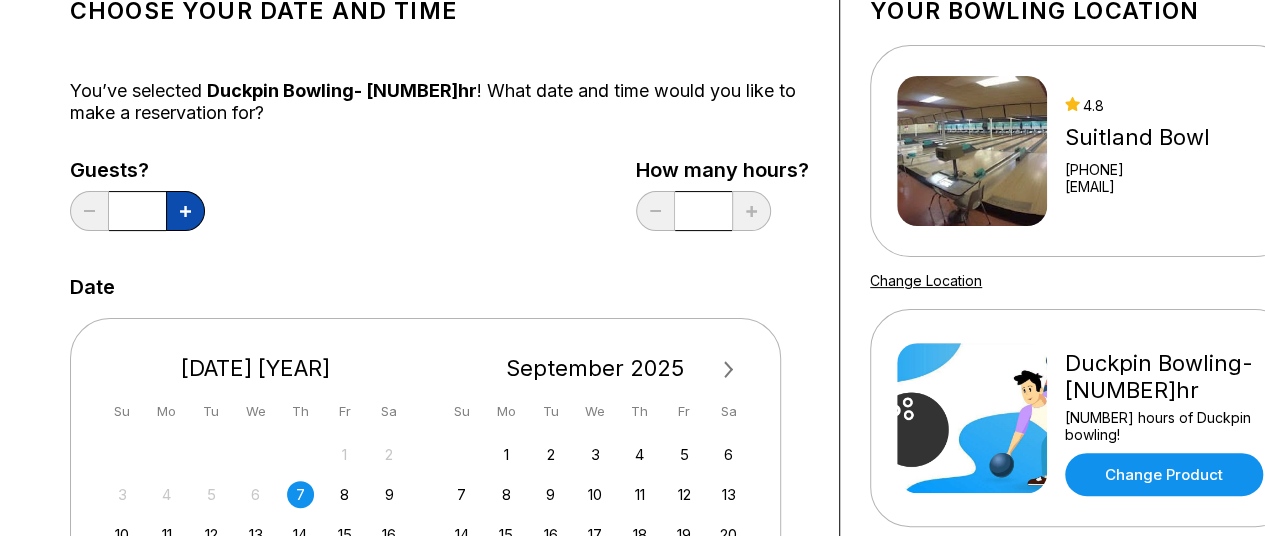 click at bounding box center [185, 211] 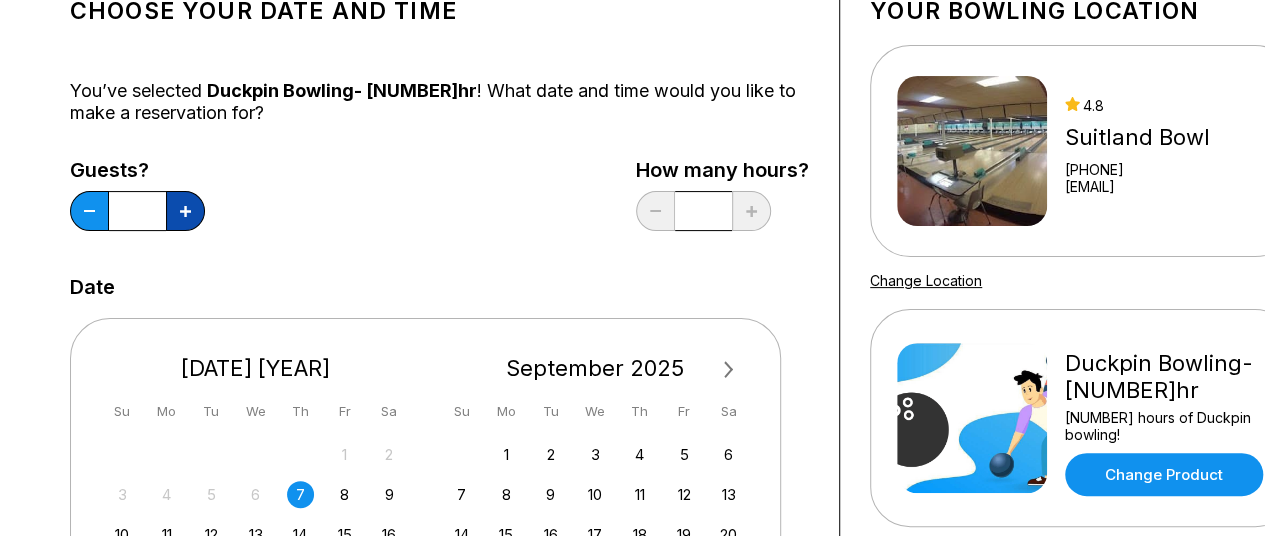 click at bounding box center [185, 211] 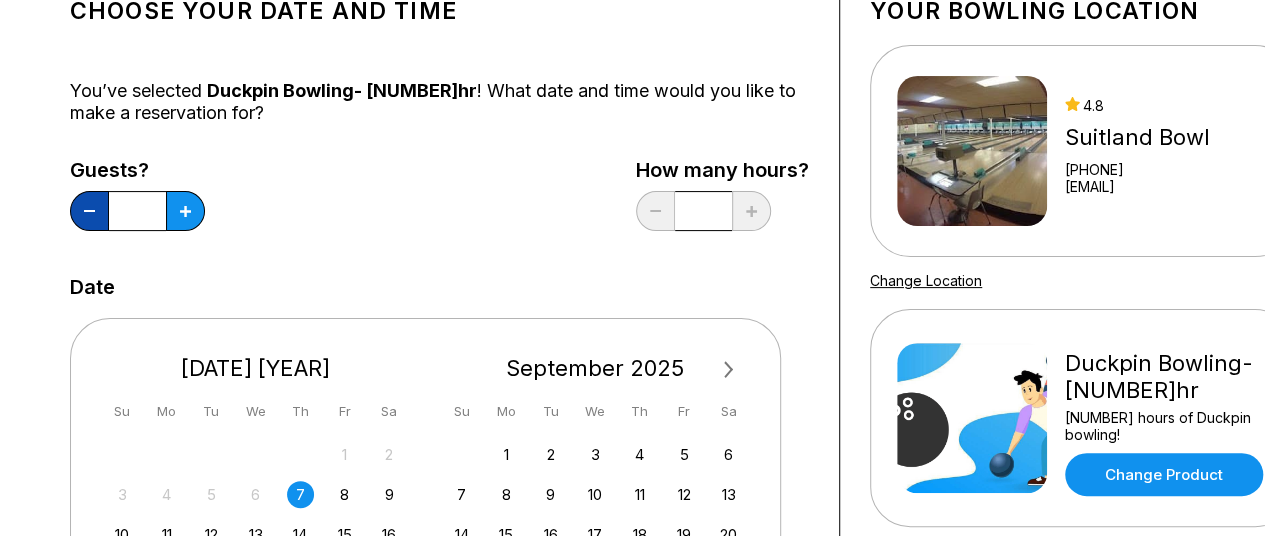 click at bounding box center [89, 211] 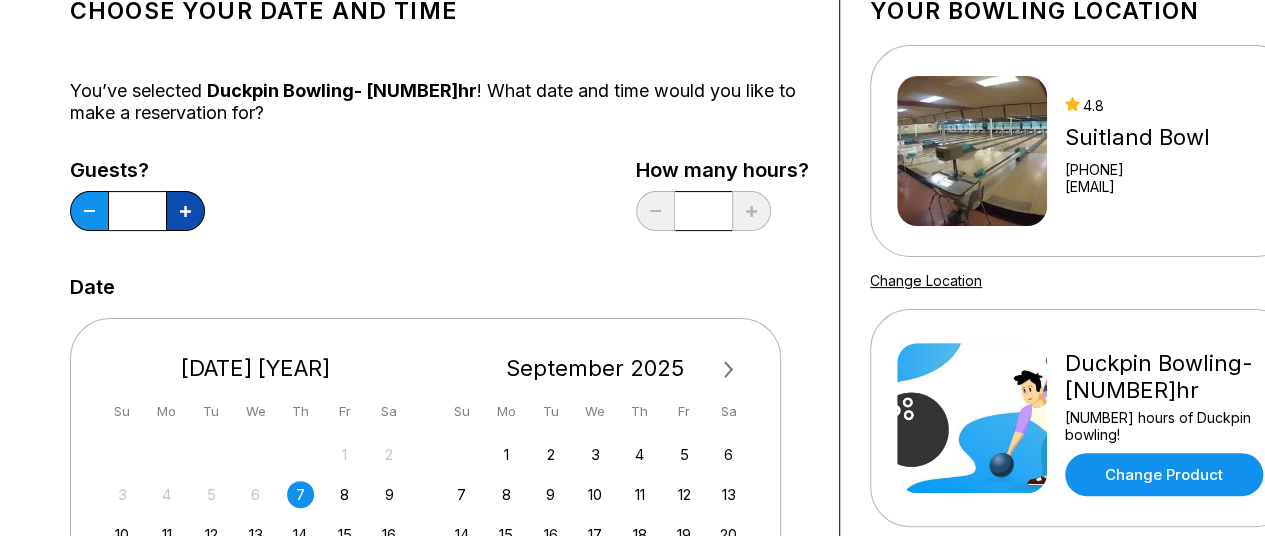 click 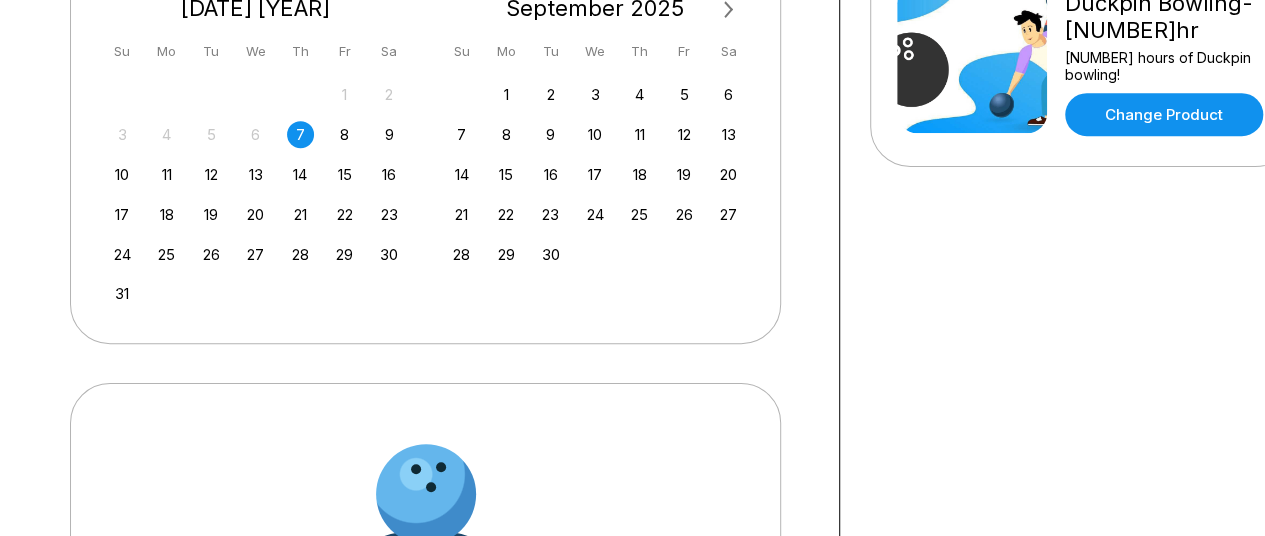 scroll, scrollTop: 541, scrollLeft: 0, axis: vertical 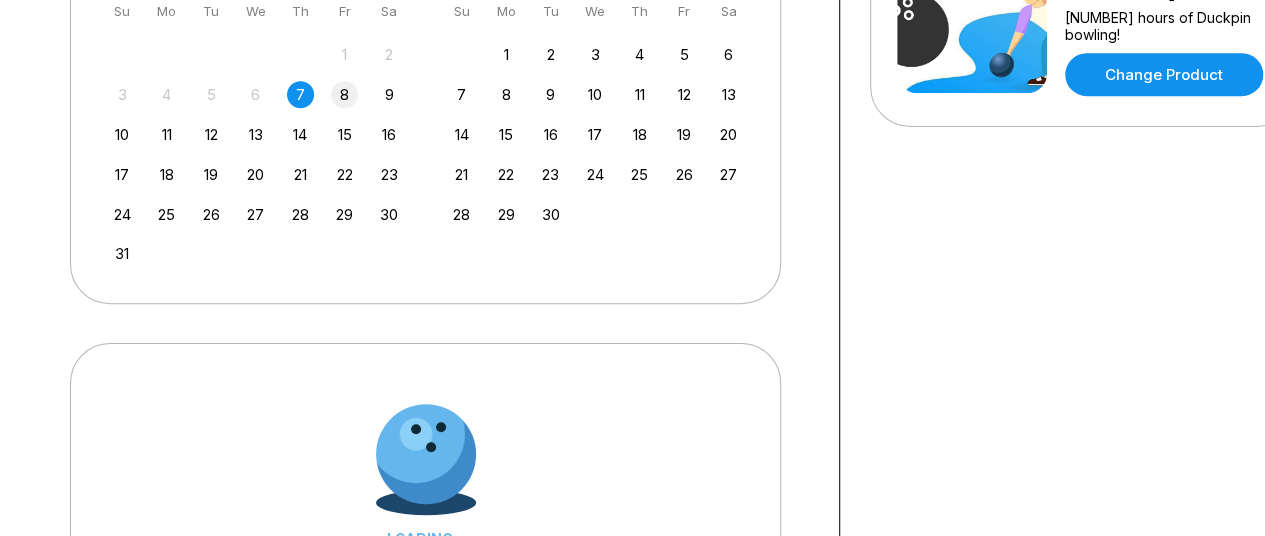 click on "8" at bounding box center (344, 94) 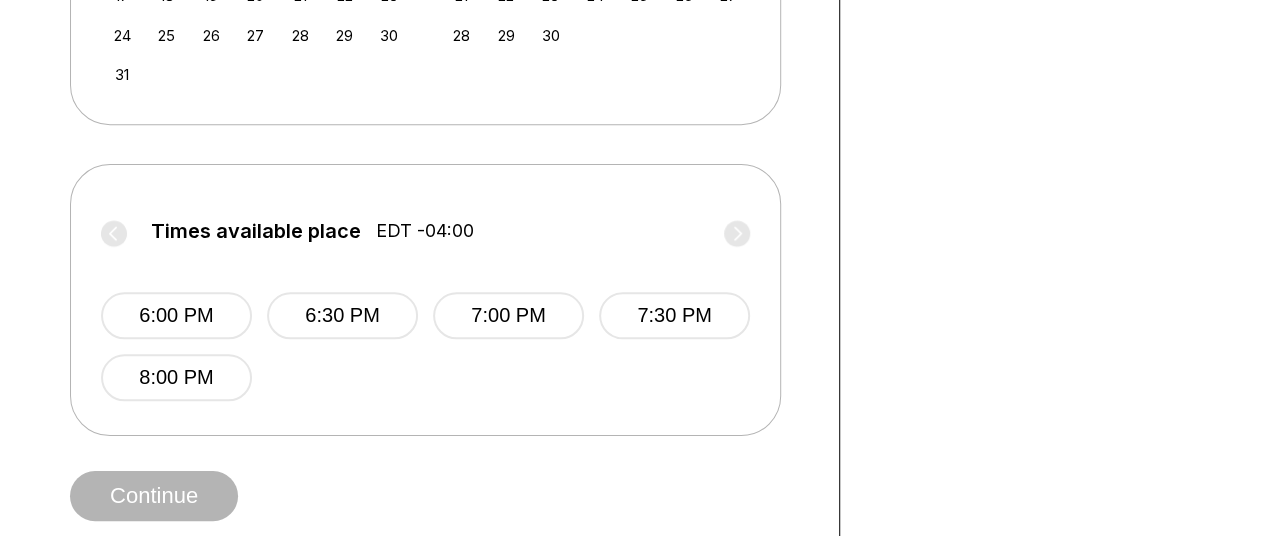 scroll, scrollTop: 741, scrollLeft: 0, axis: vertical 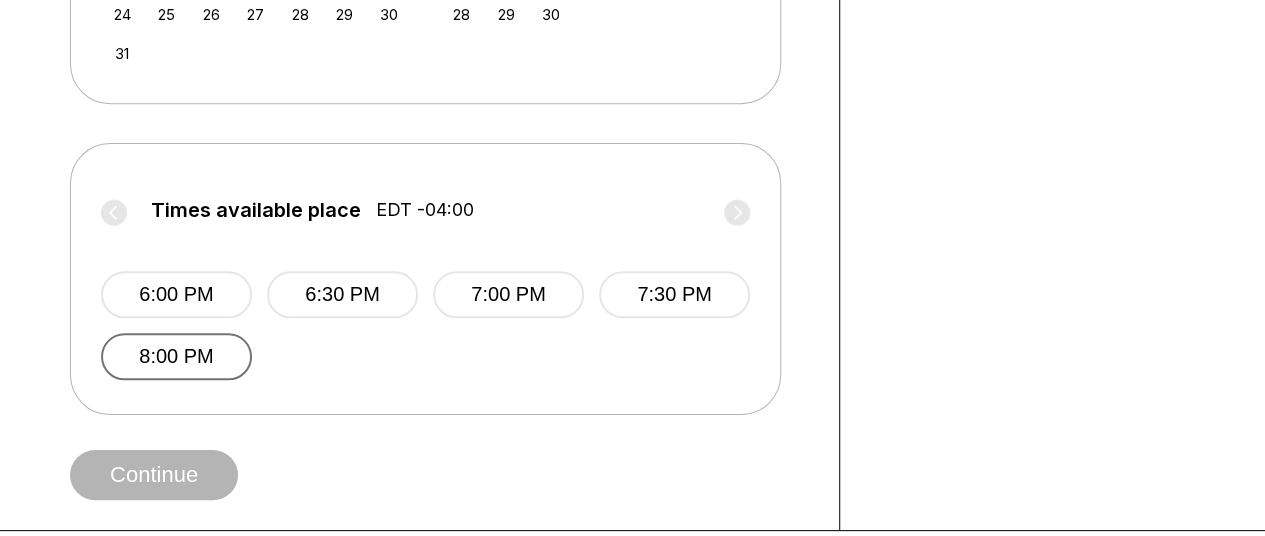 click on "8:00 PM" at bounding box center (176, 356) 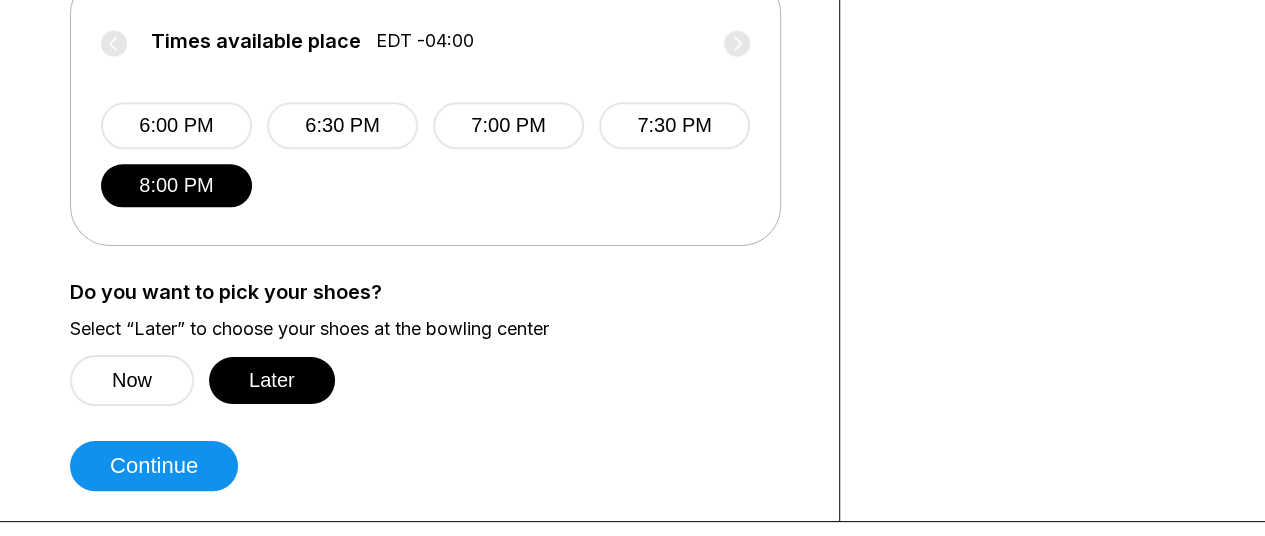 scroll, scrollTop: 941, scrollLeft: 0, axis: vertical 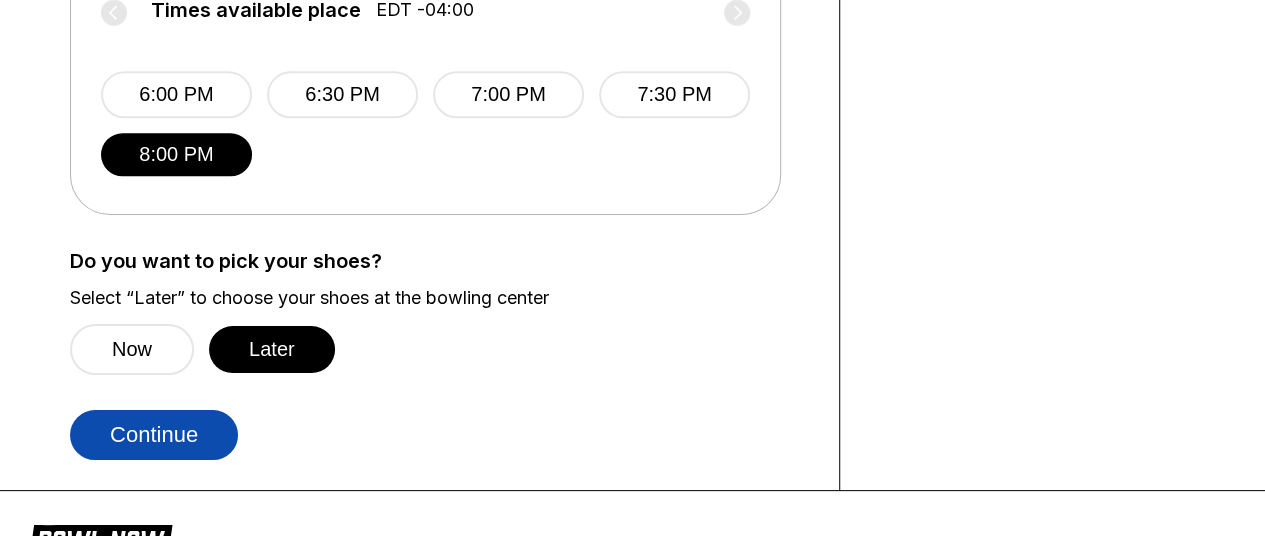 click on "Continue" at bounding box center [154, 435] 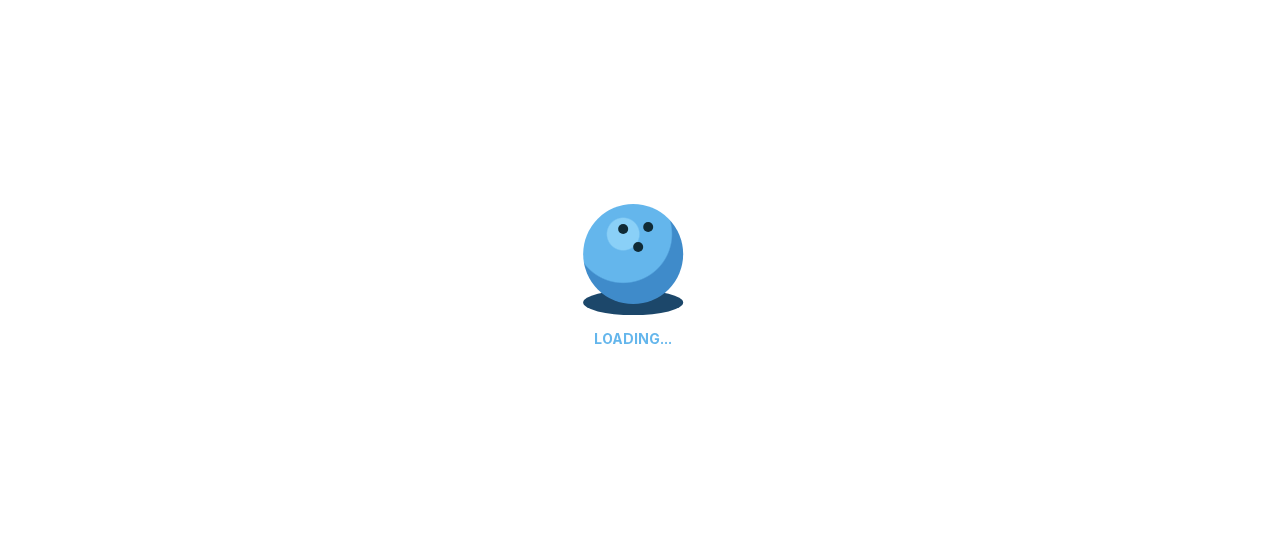 select on "**" 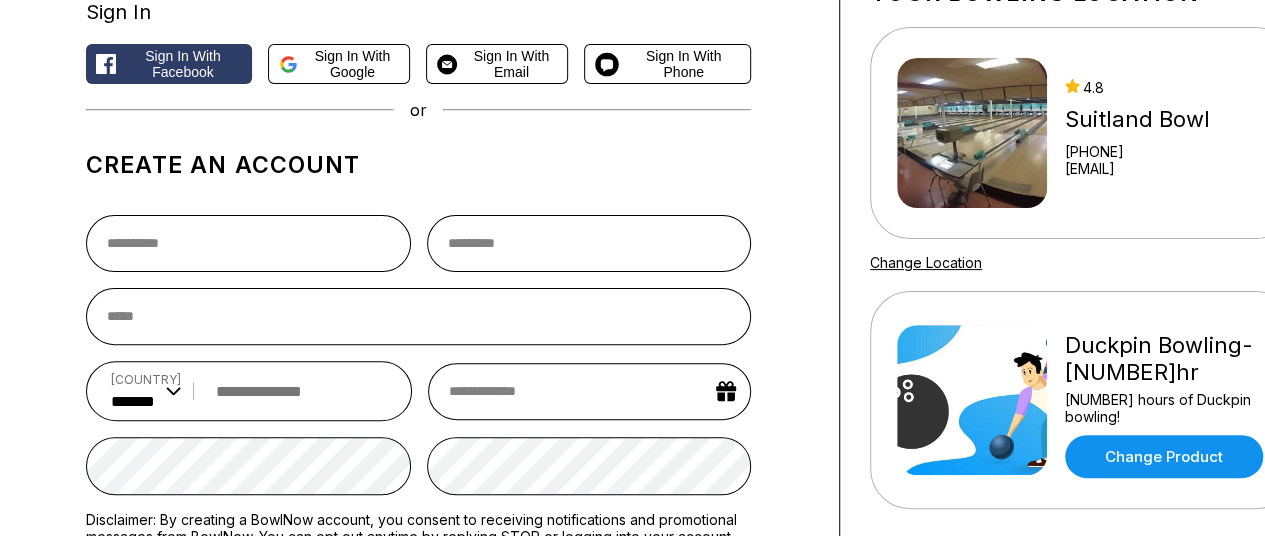 scroll, scrollTop: 160, scrollLeft: 0, axis: vertical 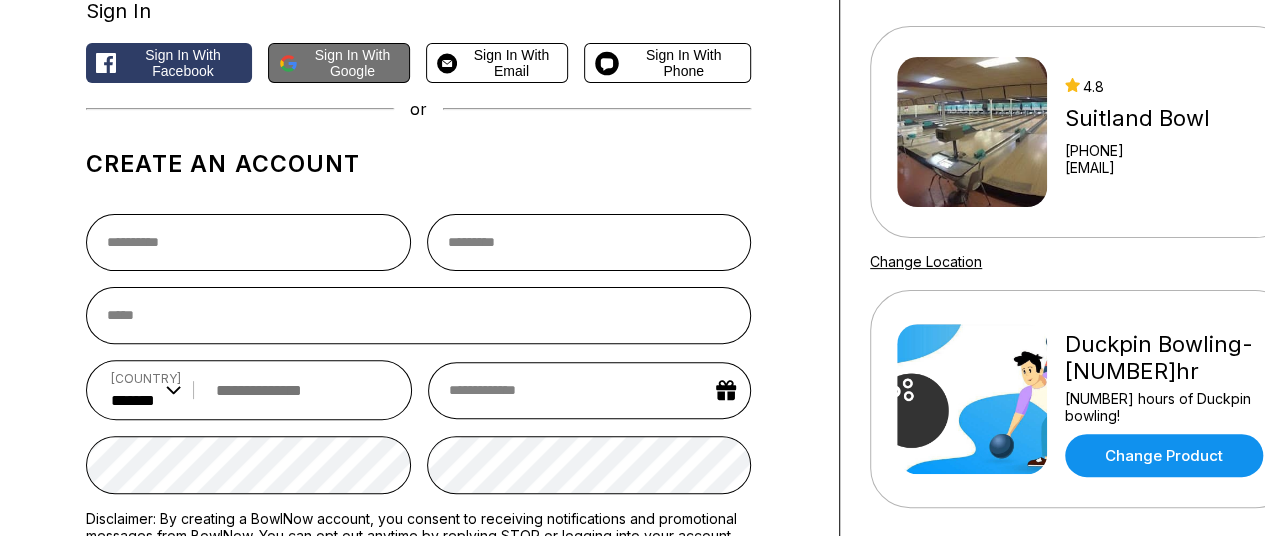 click on "Sign in with Google" at bounding box center [353, 63] 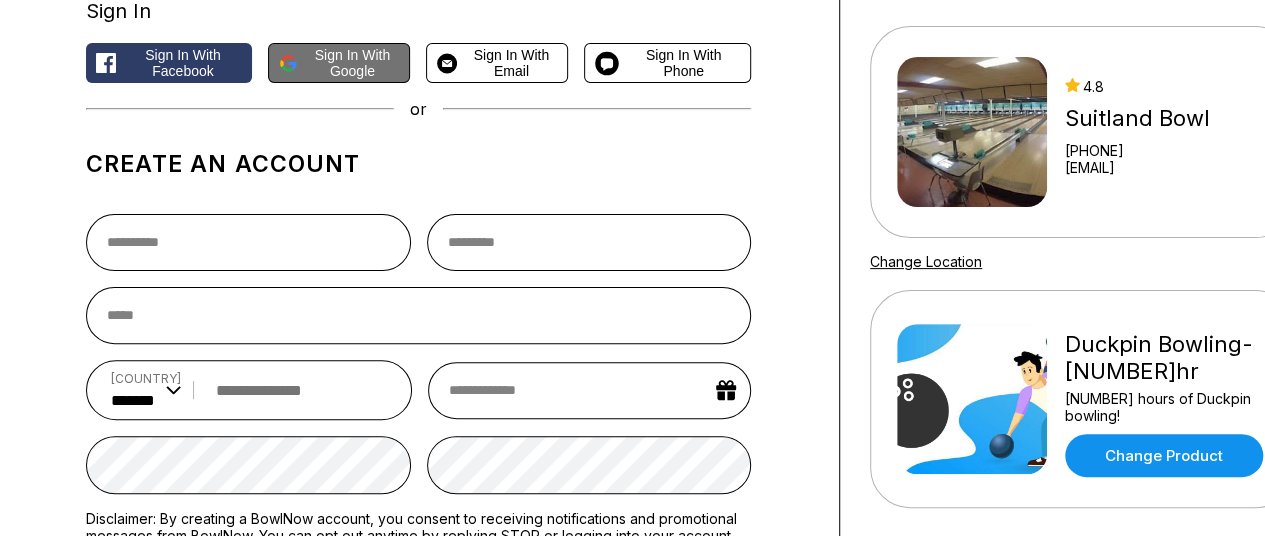 scroll, scrollTop: 0, scrollLeft: 0, axis: both 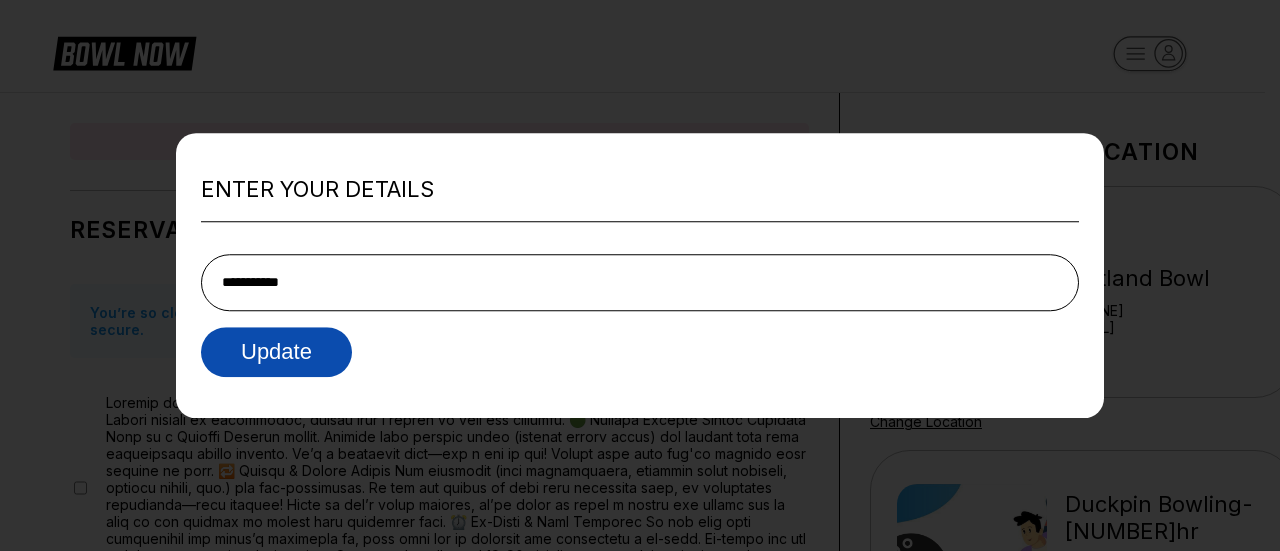 type on "**********" 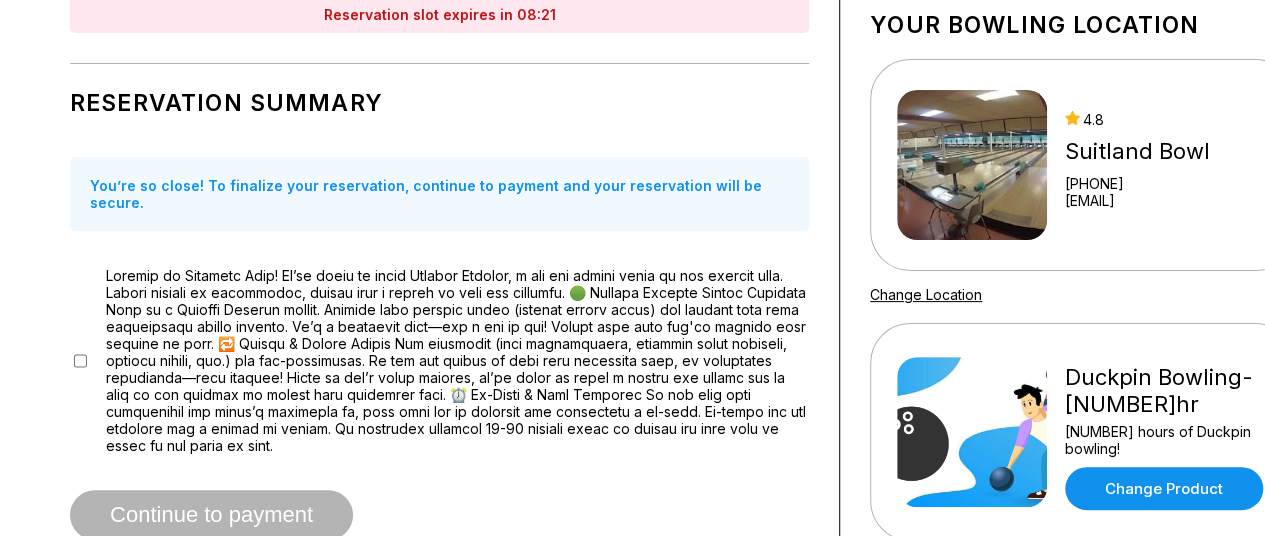 scroll, scrollTop: 122, scrollLeft: 0, axis: vertical 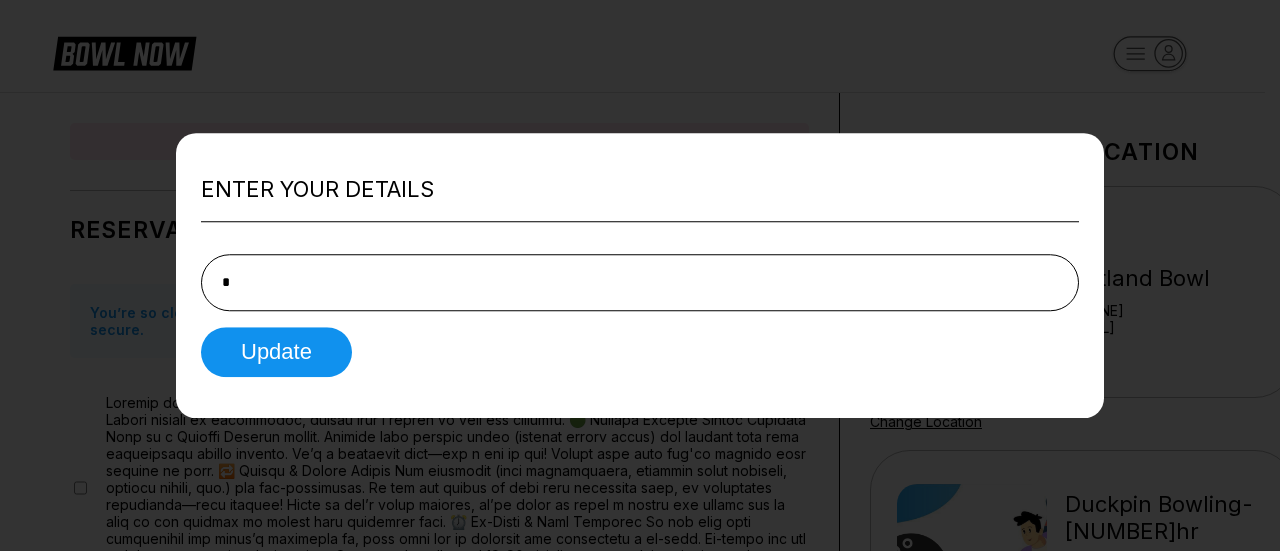 type on "**" 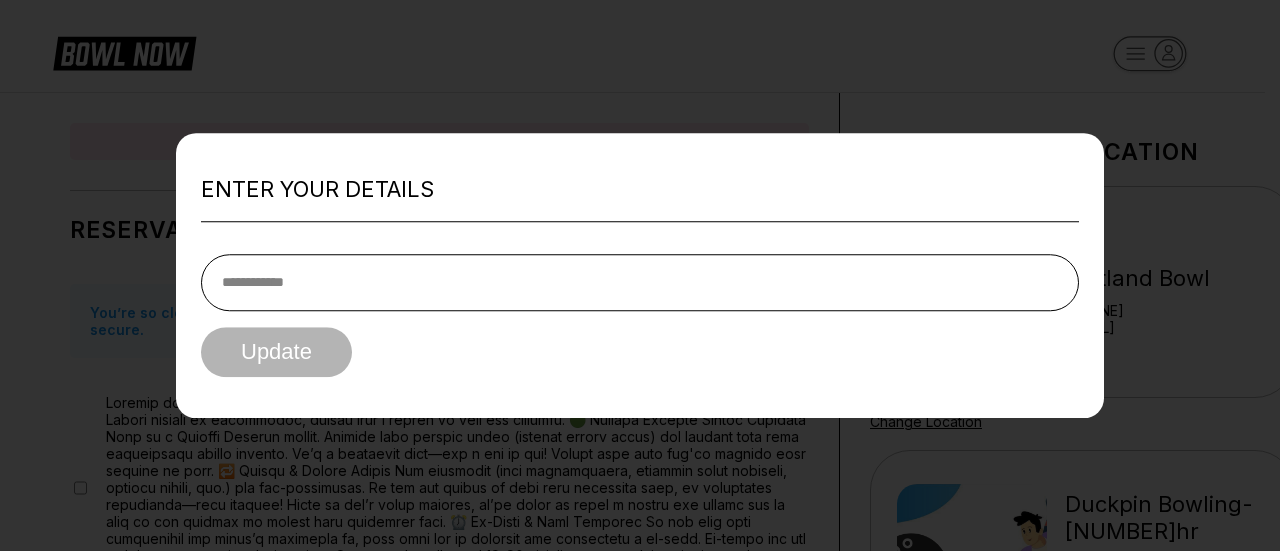 click at bounding box center (640, 282) 